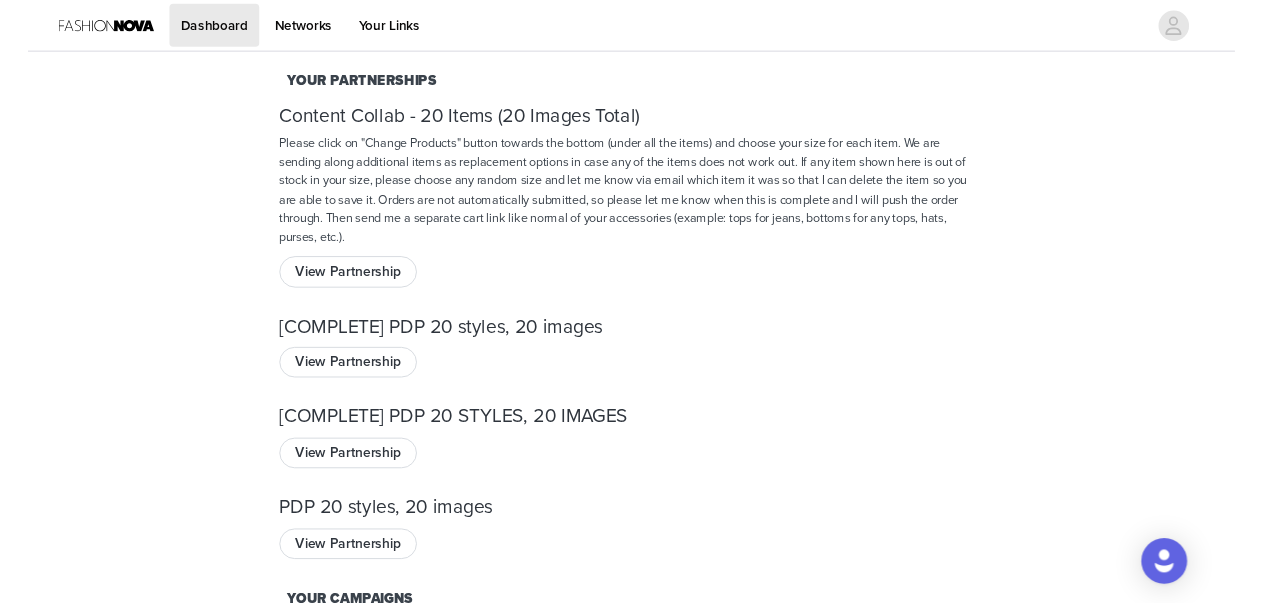scroll, scrollTop: 0, scrollLeft: 0, axis: both 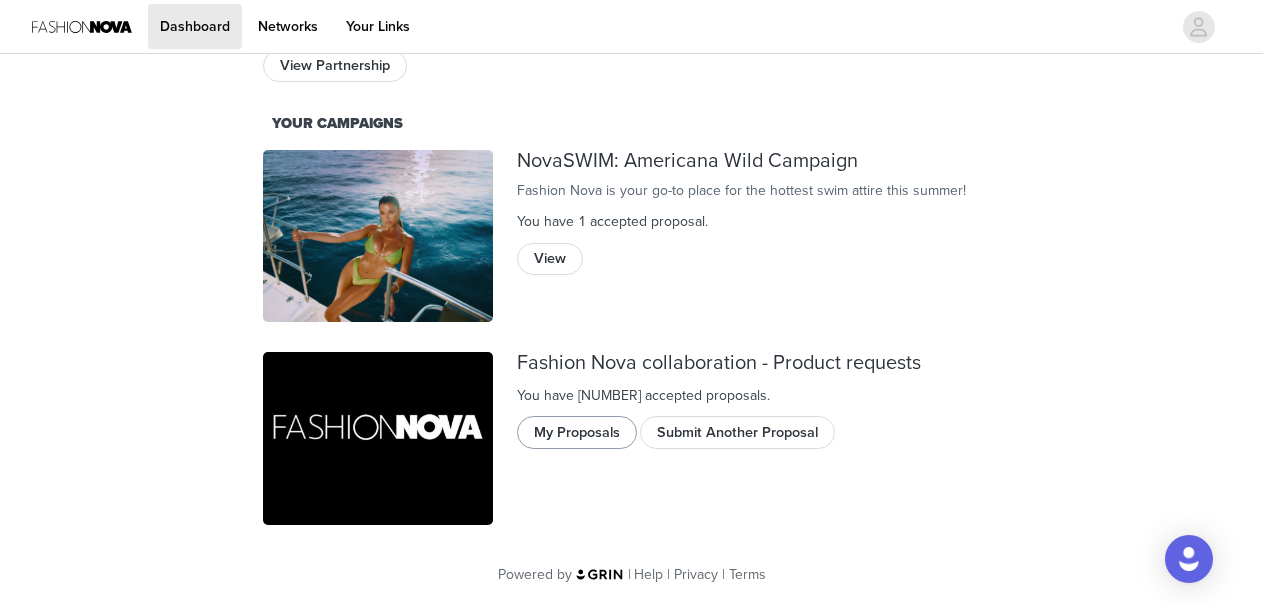 click on "My Proposals" at bounding box center (577, 432) 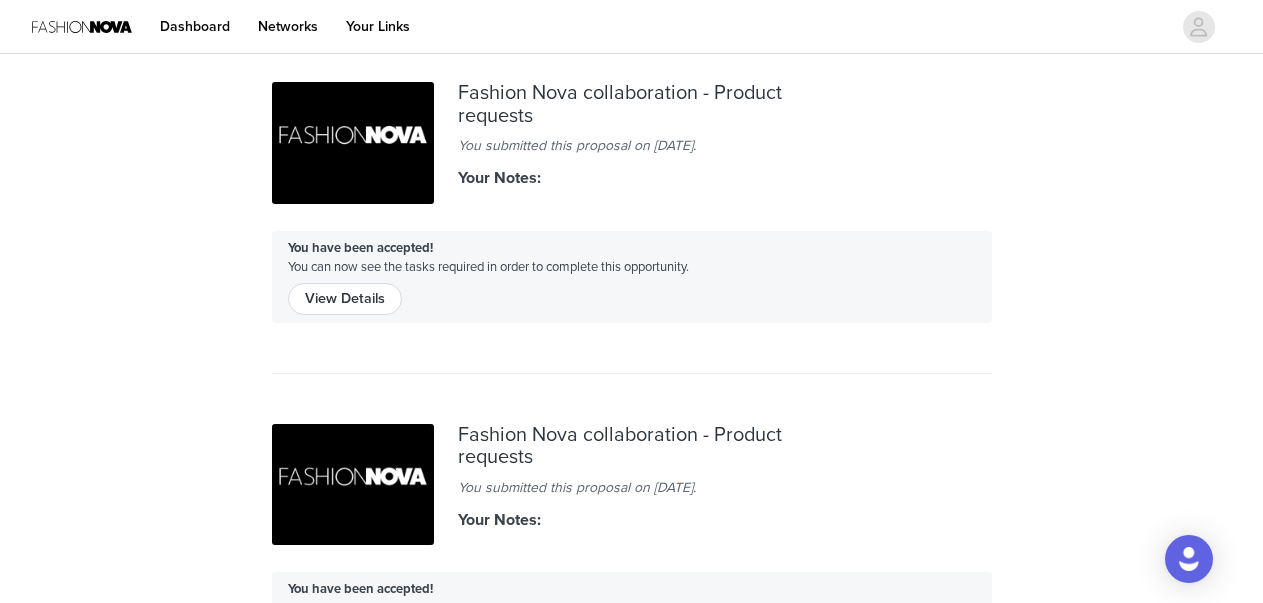 scroll, scrollTop: 0, scrollLeft: 0, axis: both 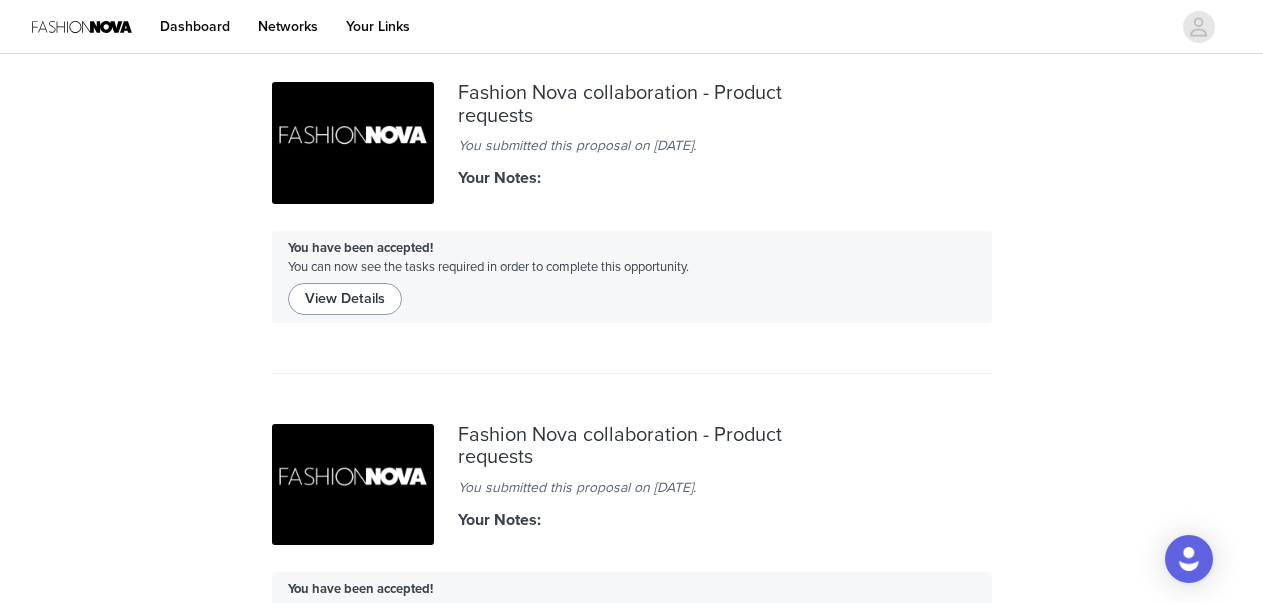 click on "View Details" at bounding box center [345, 299] 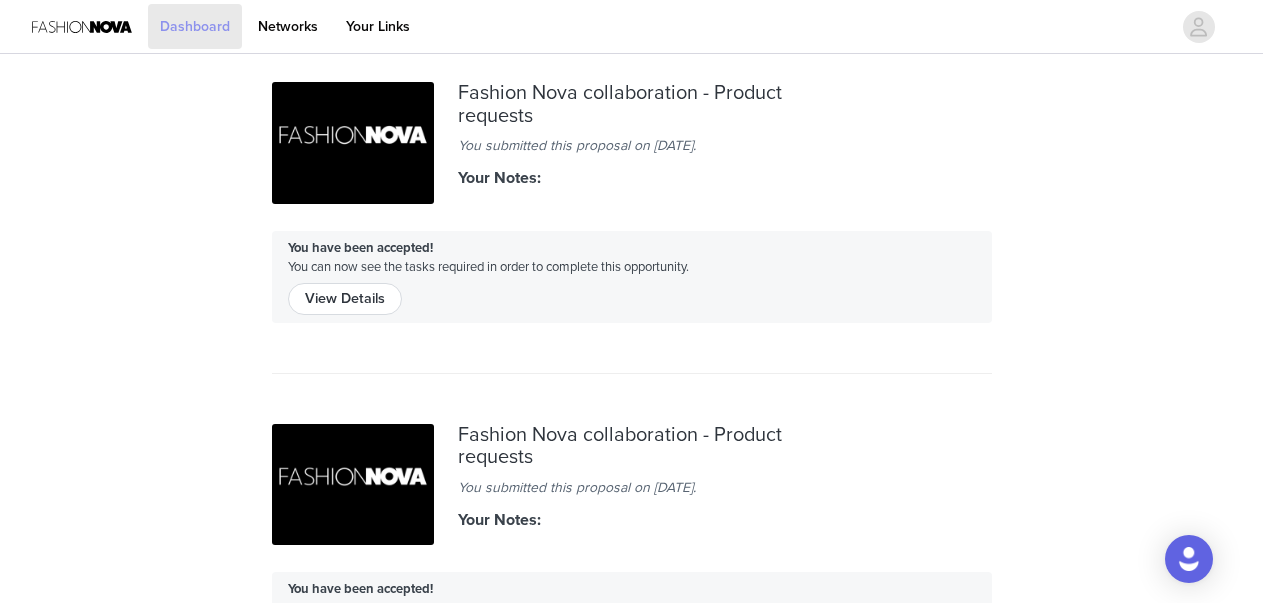 scroll, scrollTop: 0, scrollLeft: 0, axis: both 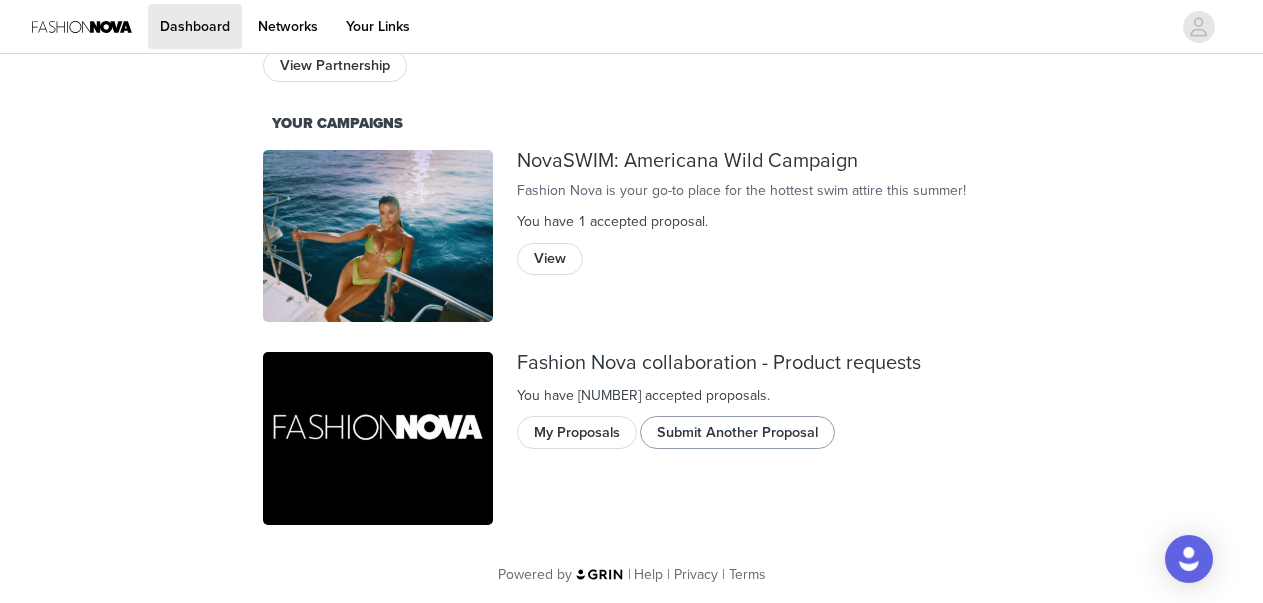click on "Submit Another Proposal" at bounding box center (737, 432) 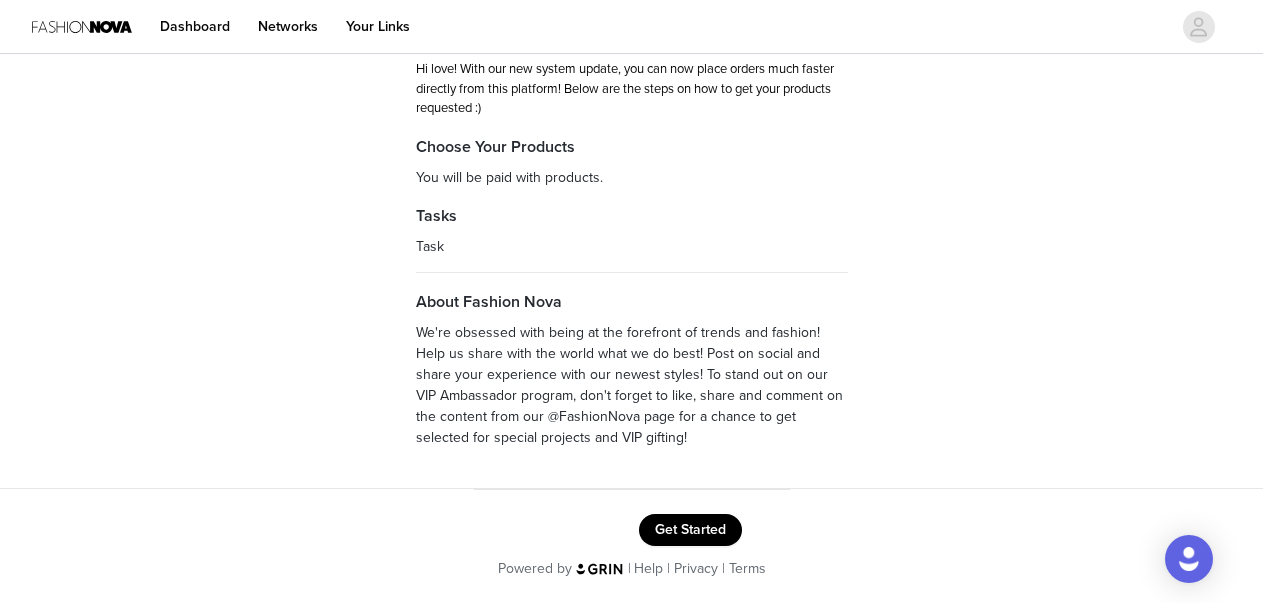 scroll, scrollTop: 164, scrollLeft: 0, axis: vertical 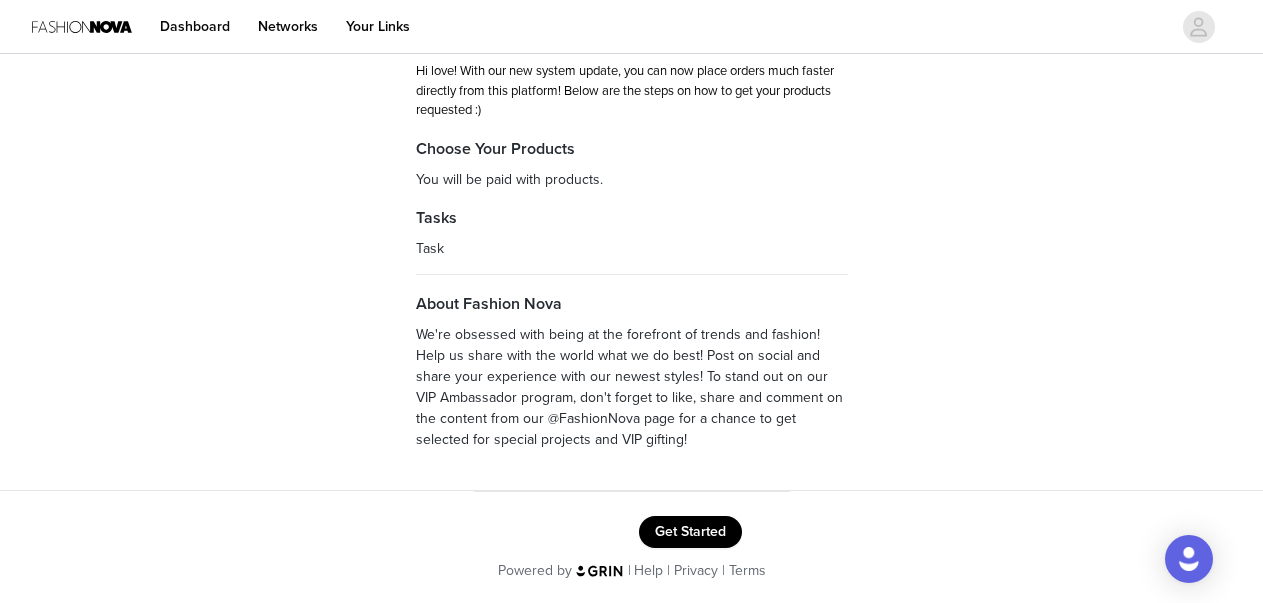 click on "Get Started" at bounding box center (690, 532) 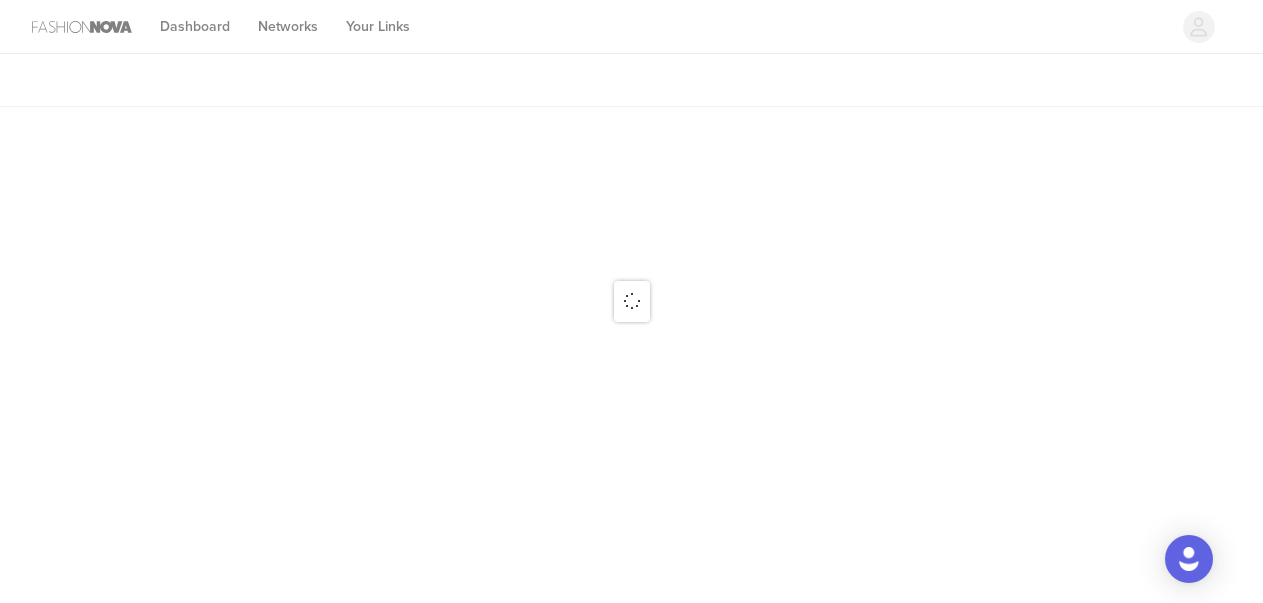 scroll, scrollTop: 0, scrollLeft: 0, axis: both 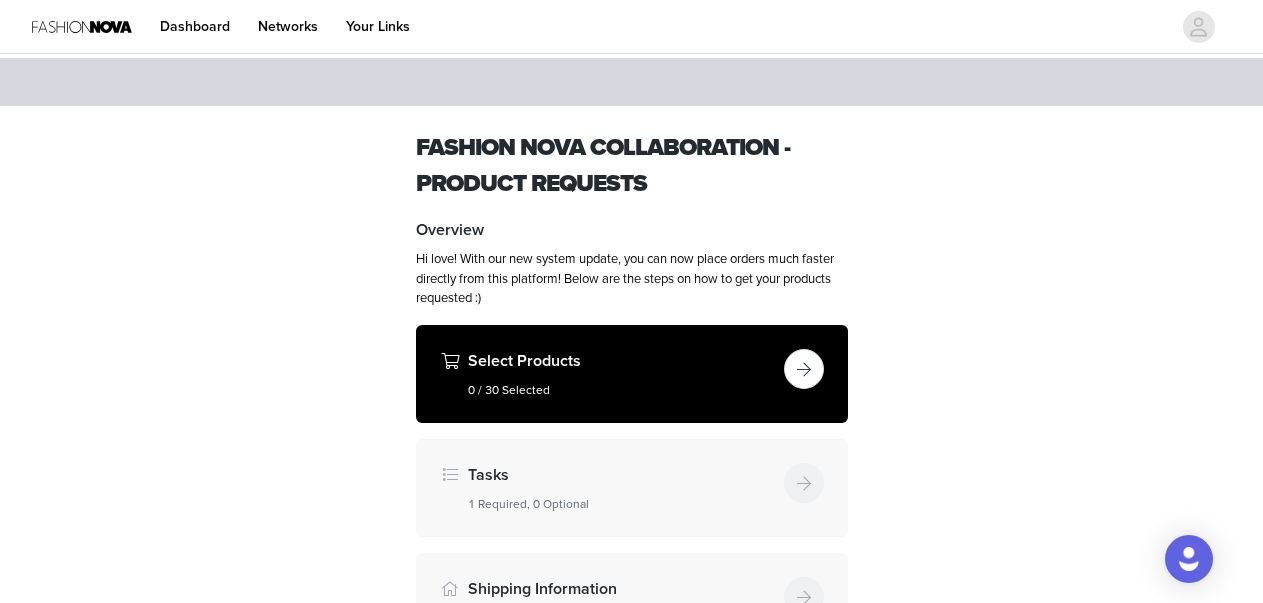 click at bounding box center [804, 369] 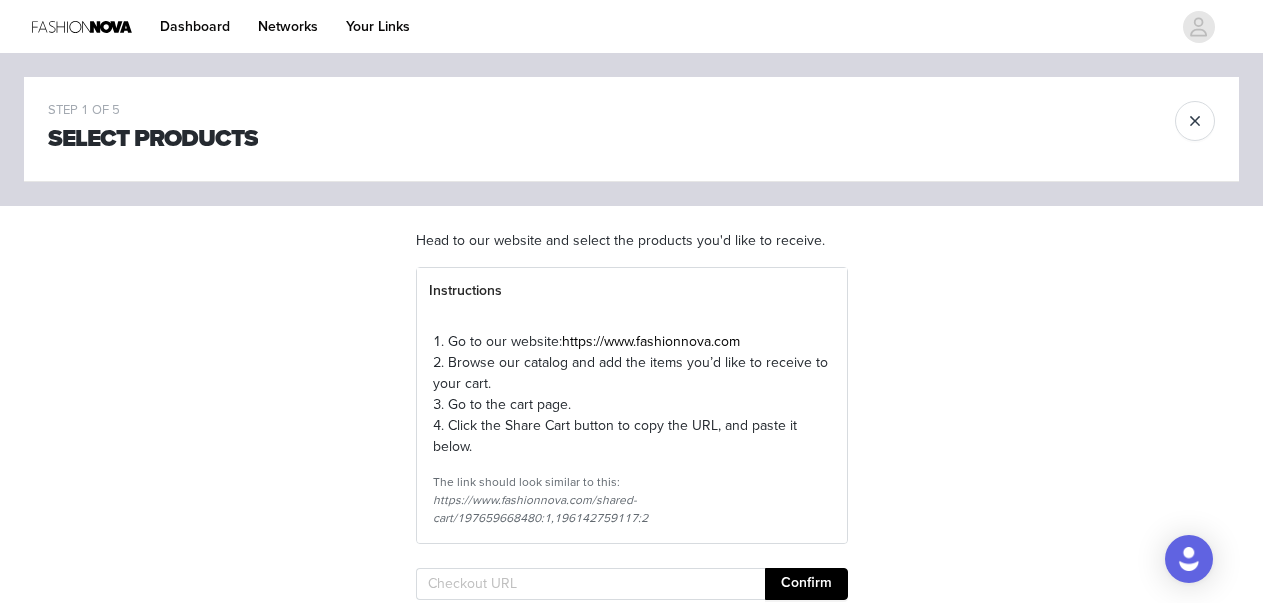 scroll, scrollTop: 230, scrollLeft: 0, axis: vertical 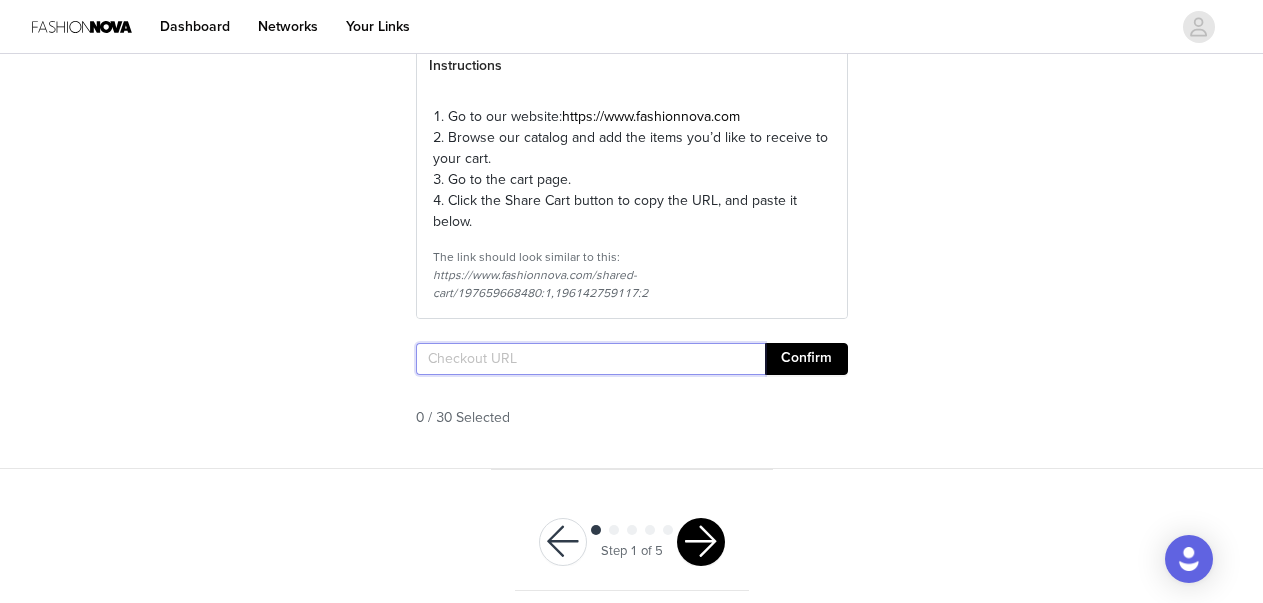 click at bounding box center [590, 359] 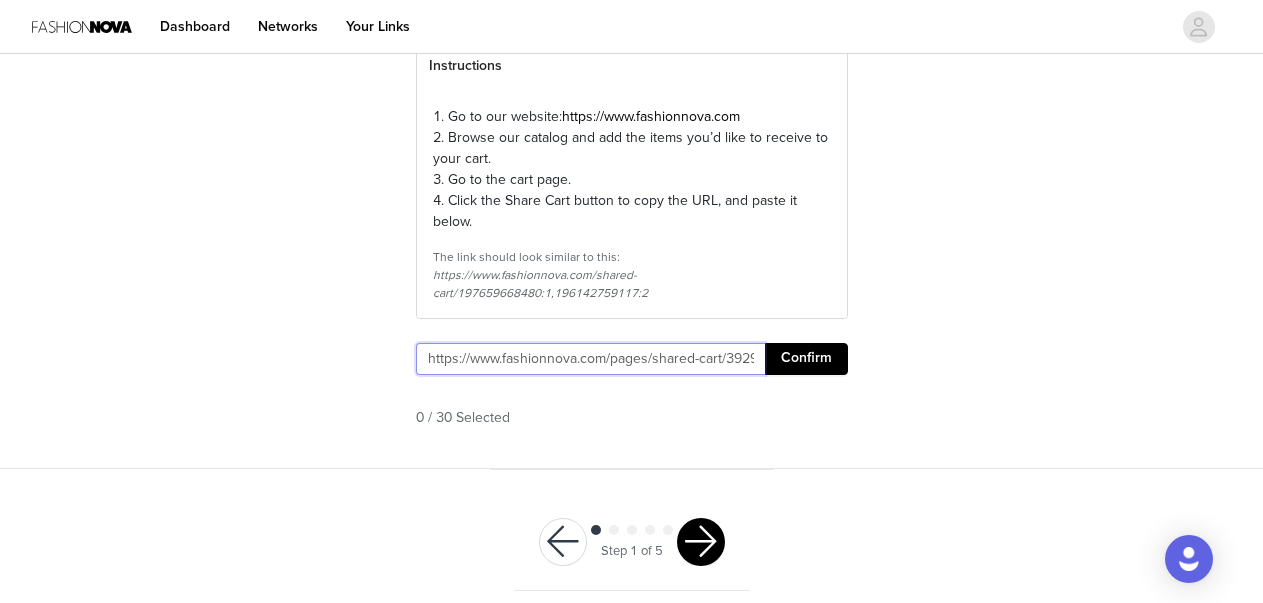 type on "https://www.fashionnova.com/pages/shared-cart/39295166414972:1,39294662606972:1" 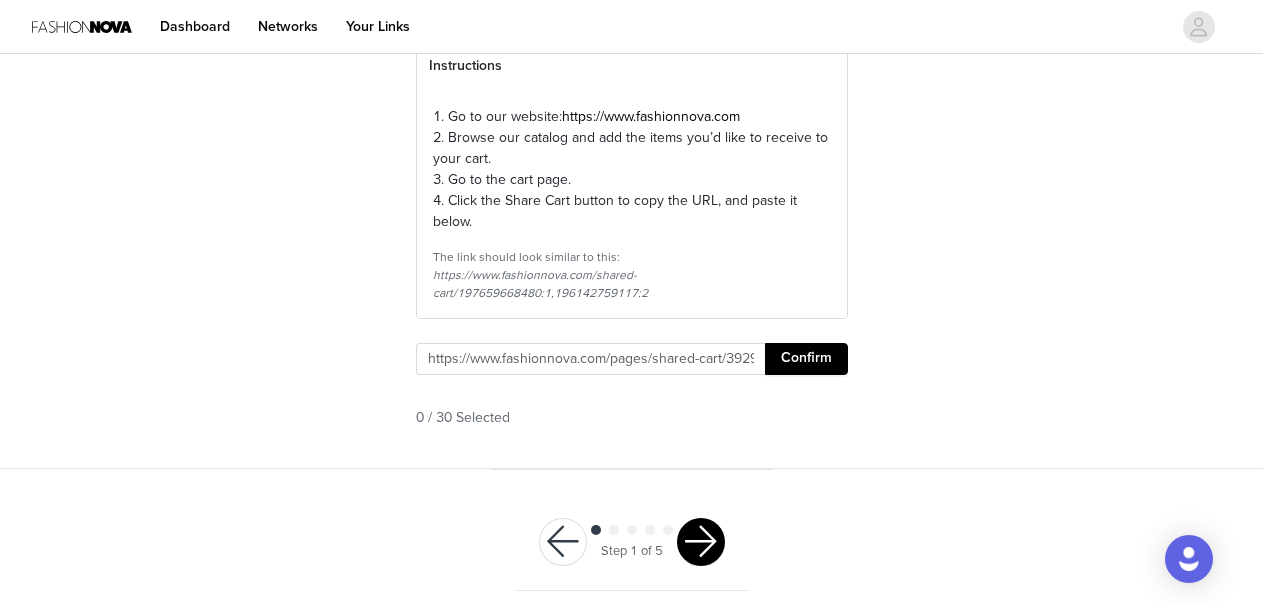 click at bounding box center (701, 542) 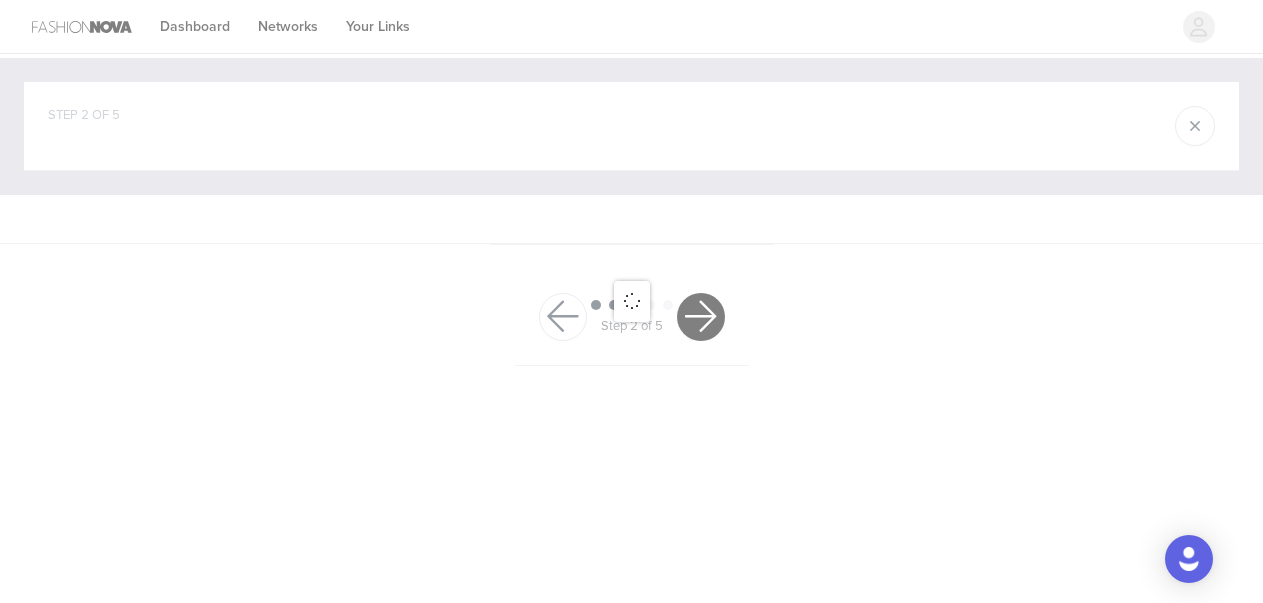 scroll, scrollTop: 0, scrollLeft: 0, axis: both 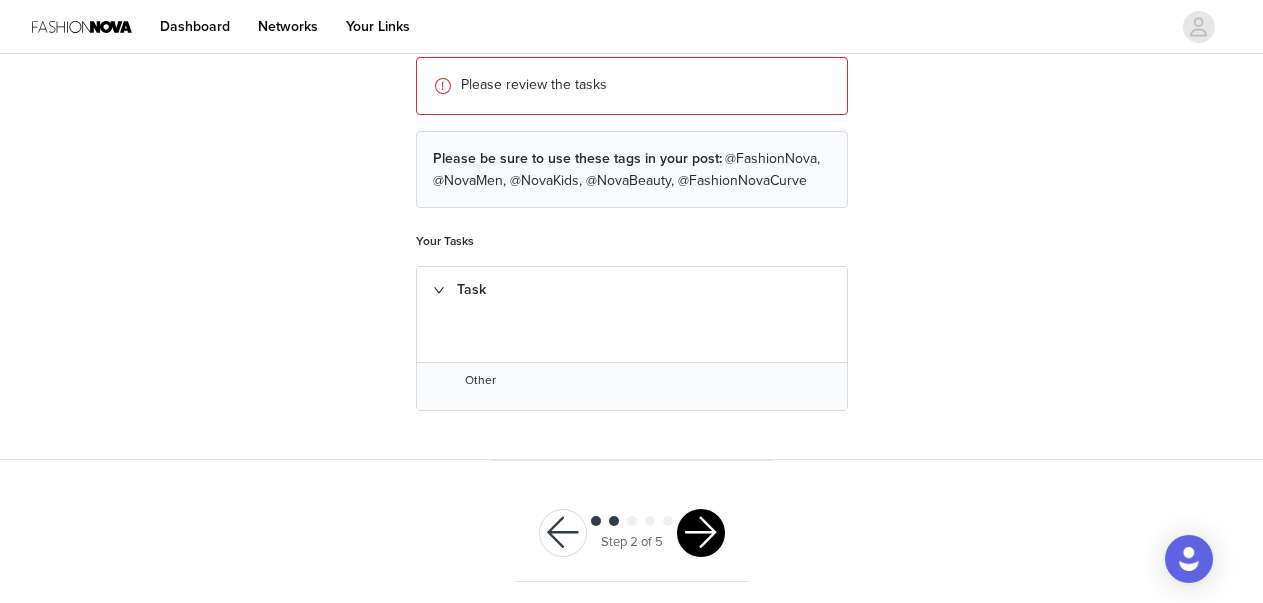 click at bounding box center [701, 533] 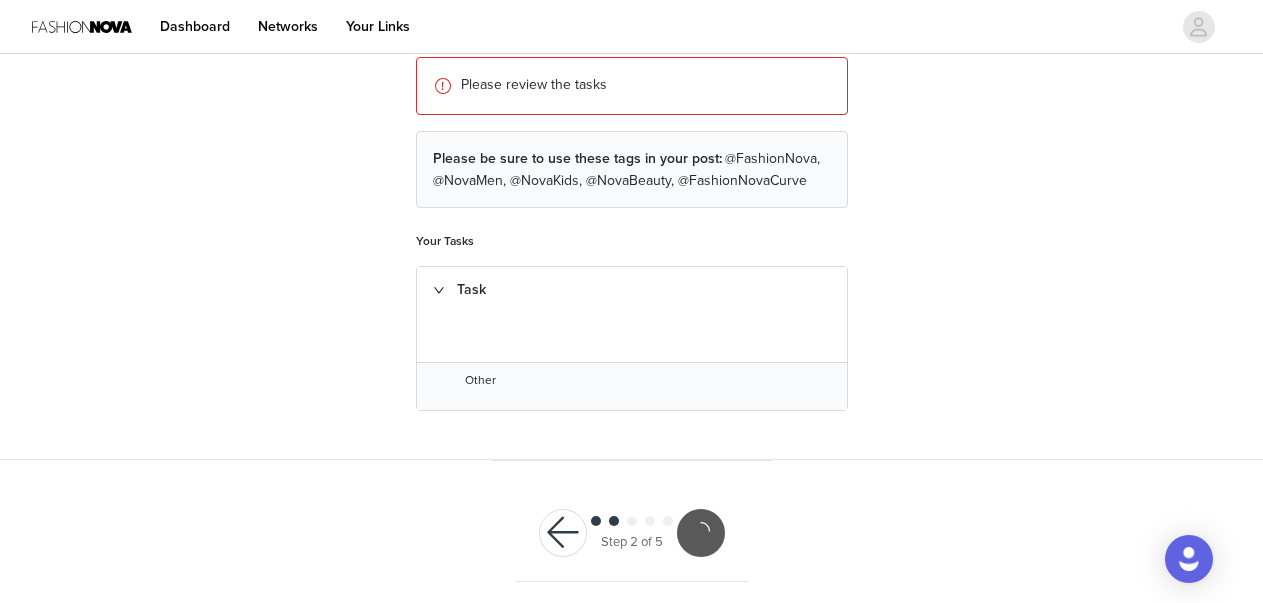 scroll, scrollTop: 162, scrollLeft: 0, axis: vertical 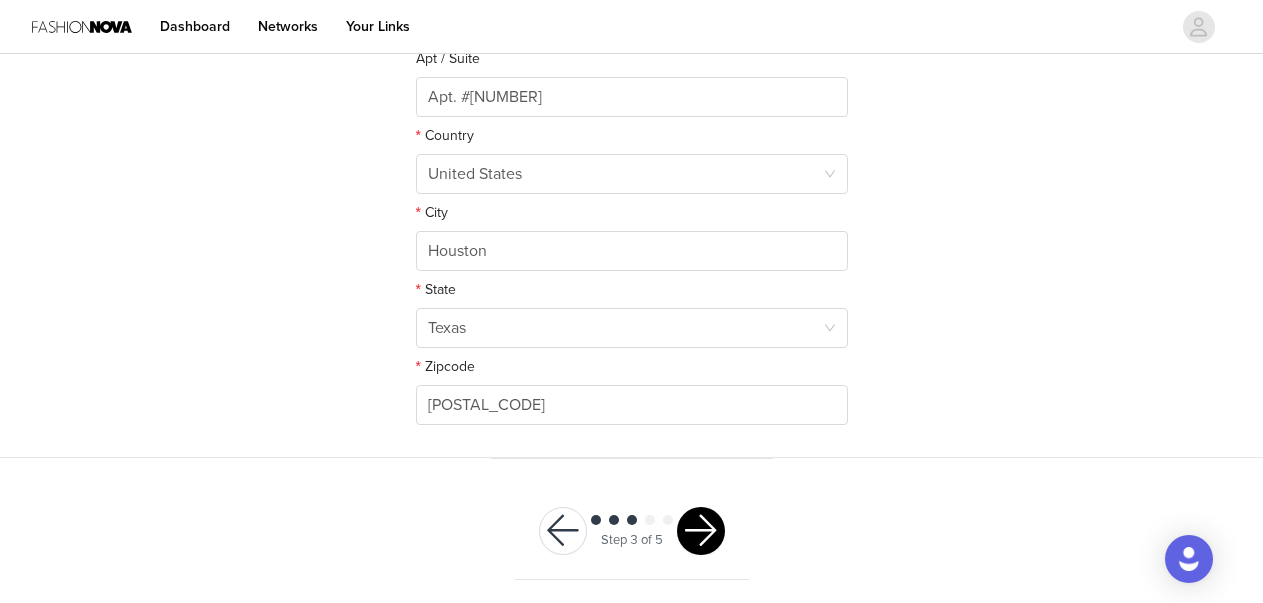 click at bounding box center [701, 531] 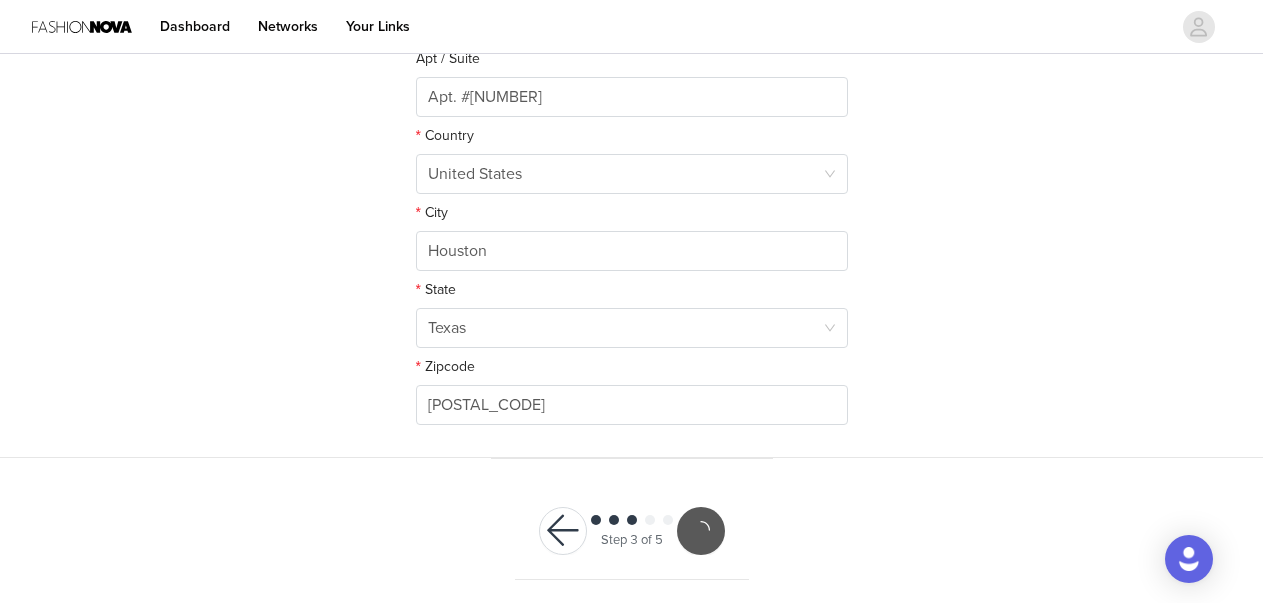 scroll, scrollTop: 561, scrollLeft: 0, axis: vertical 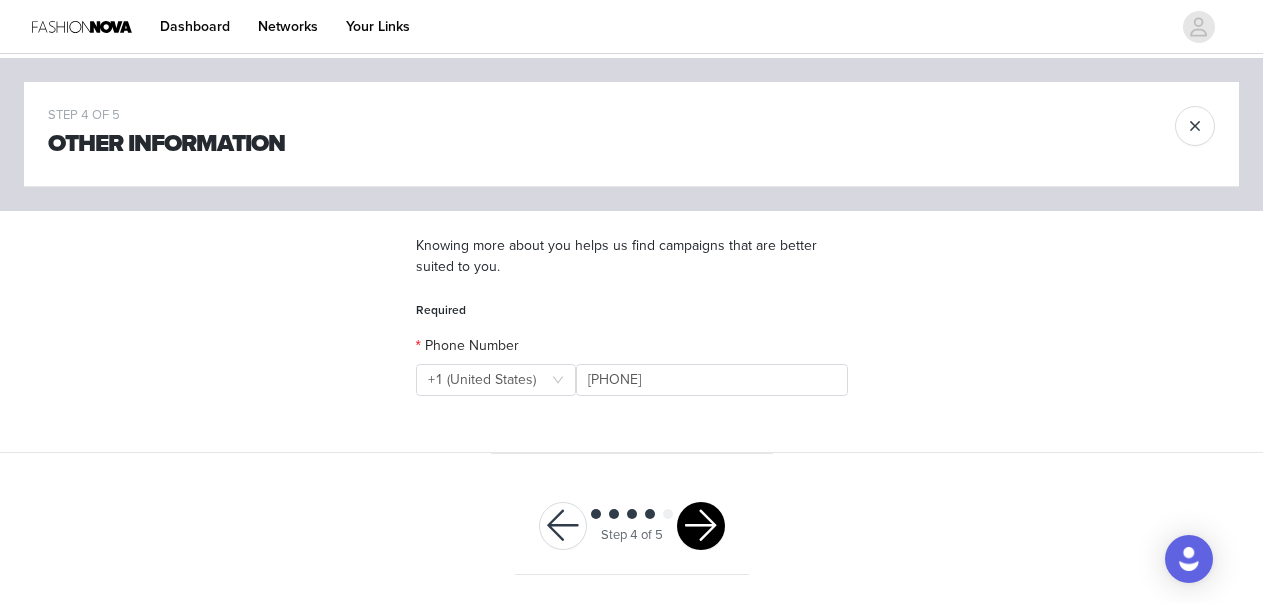 click at bounding box center (701, 526) 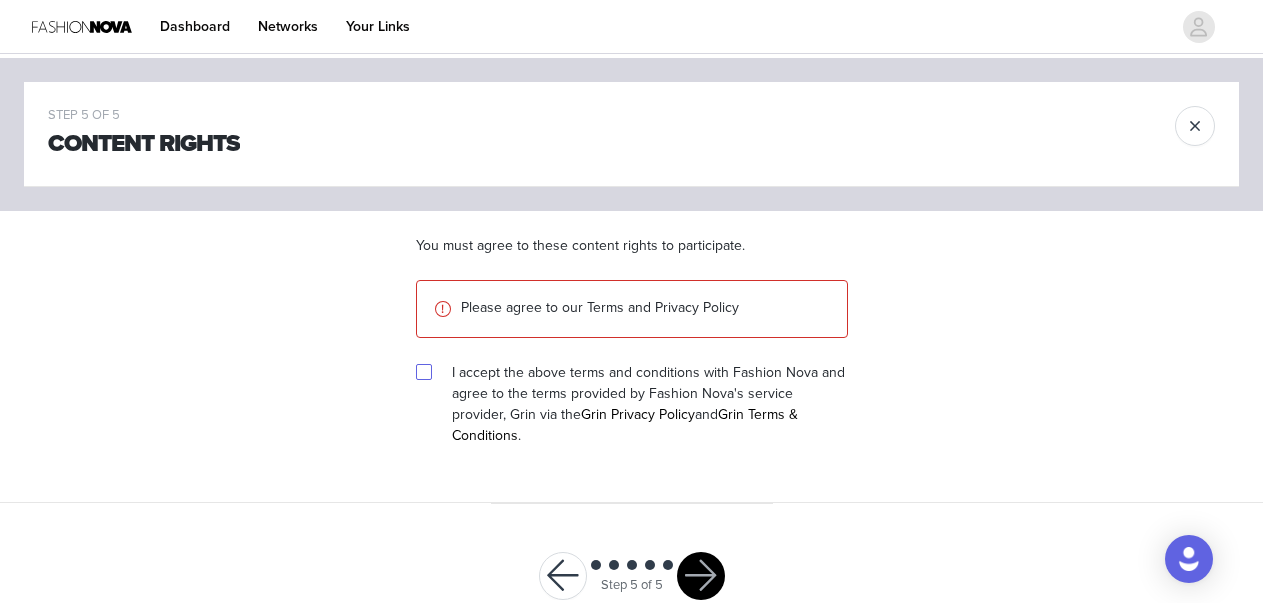 click at bounding box center (423, 371) 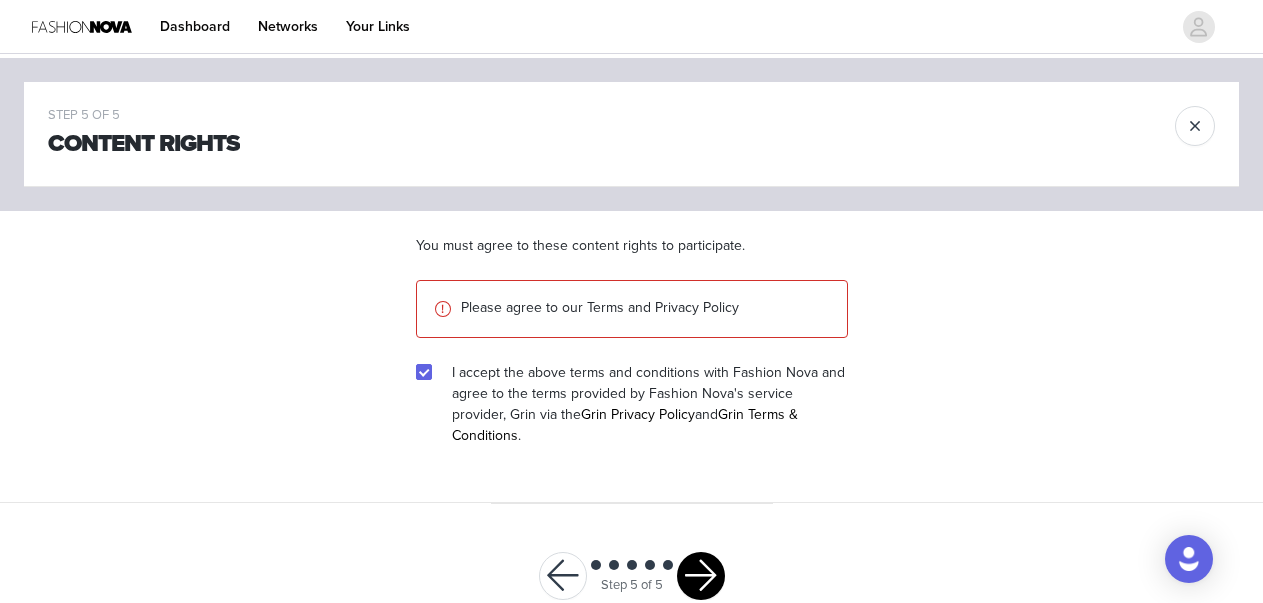 click at bounding box center [701, 576] 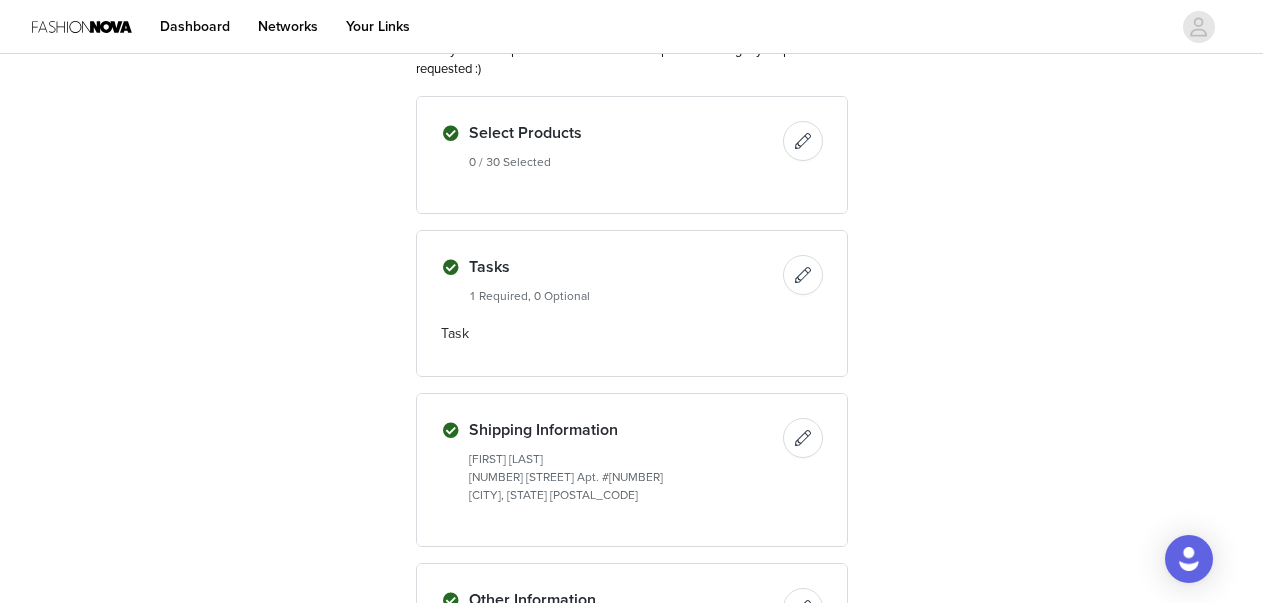 scroll, scrollTop: 146, scrollLeft: 0, axis: vertical 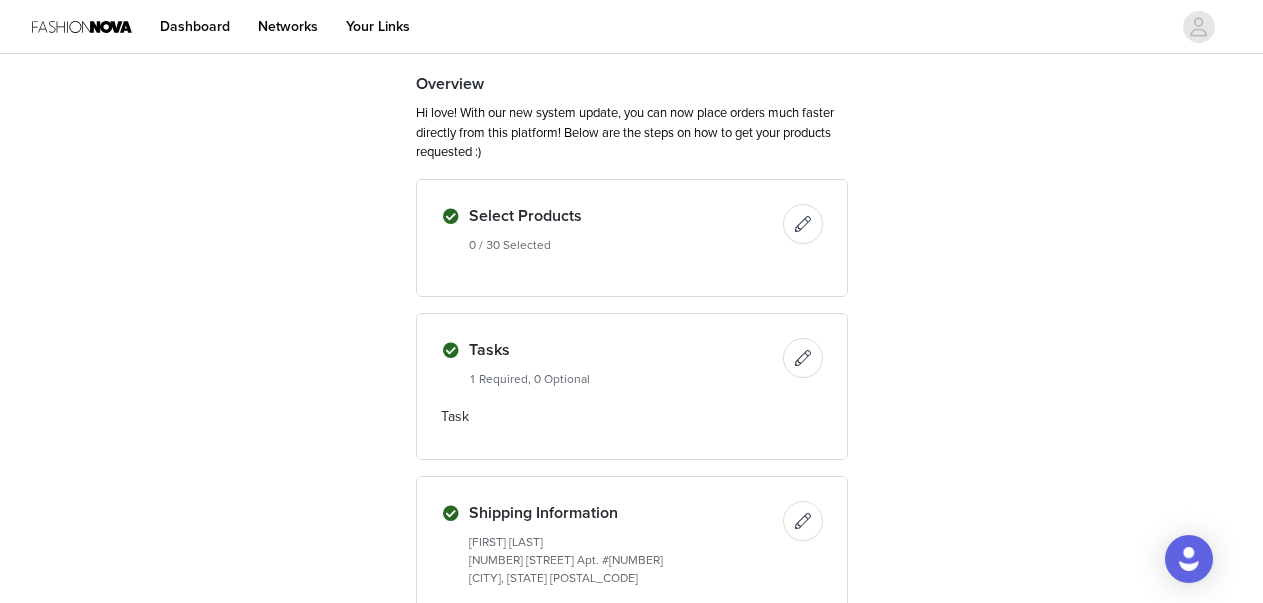 click at bounding box center (803, 224) 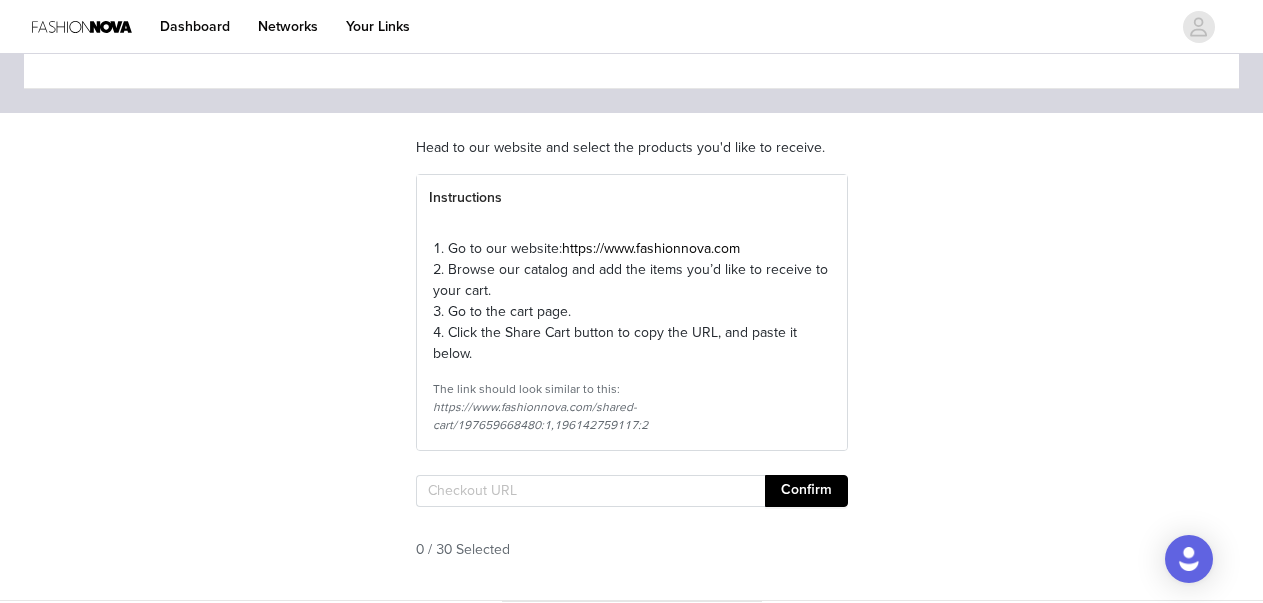scroll, scrollTop: 176, scrollLeft: 0, axis: vertical 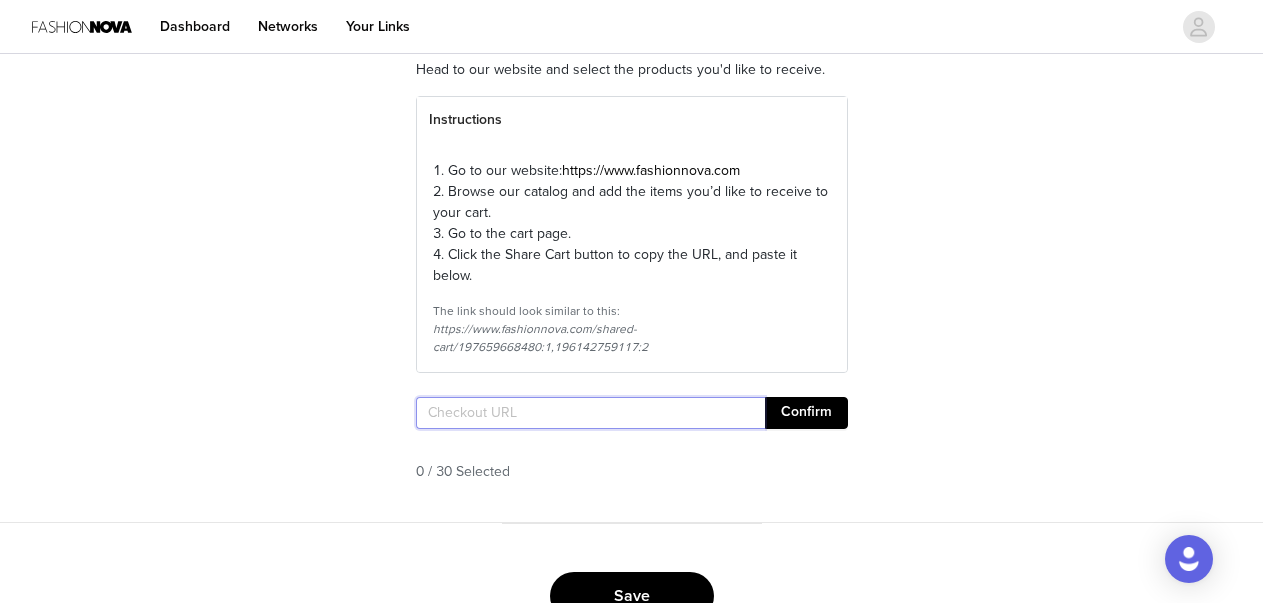 click at bounding box center [590, 413] 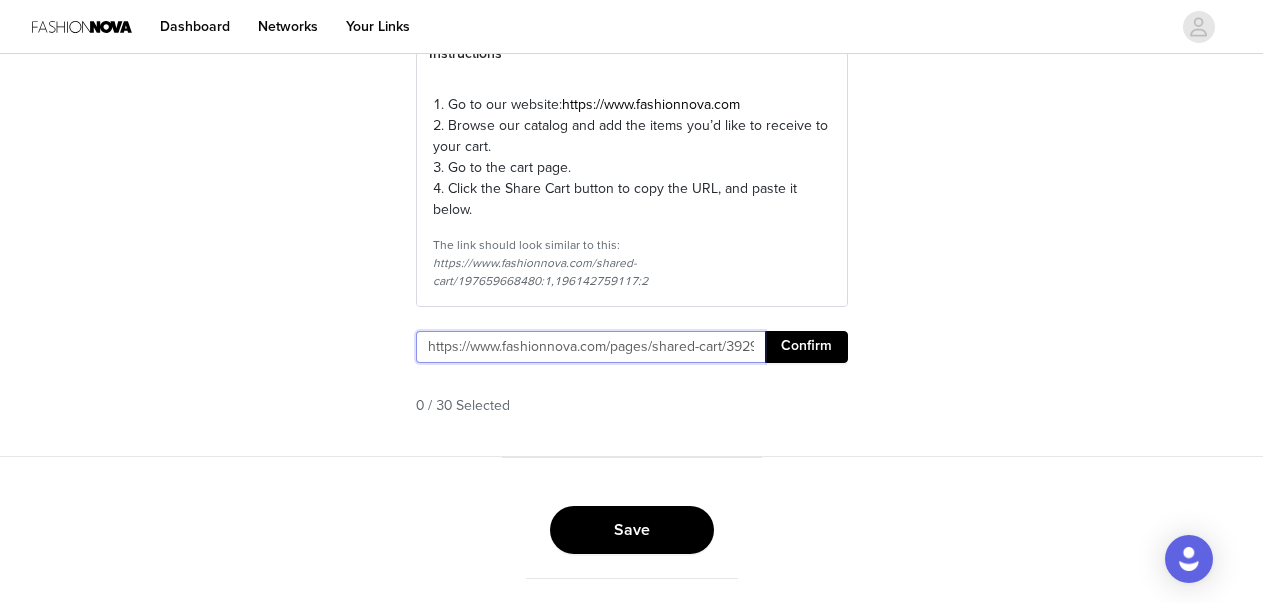 scroll, scrollTop: 262, scrollLeft: 0, axis: vertical 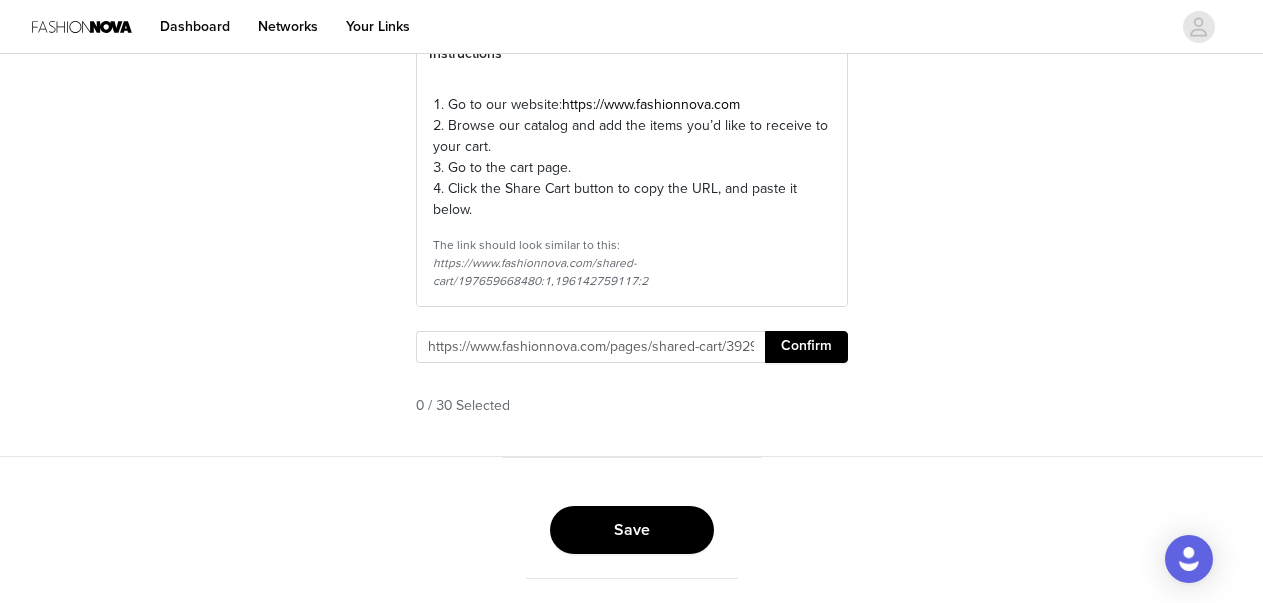 click on "Confirm" at bounding box center [806, 347] 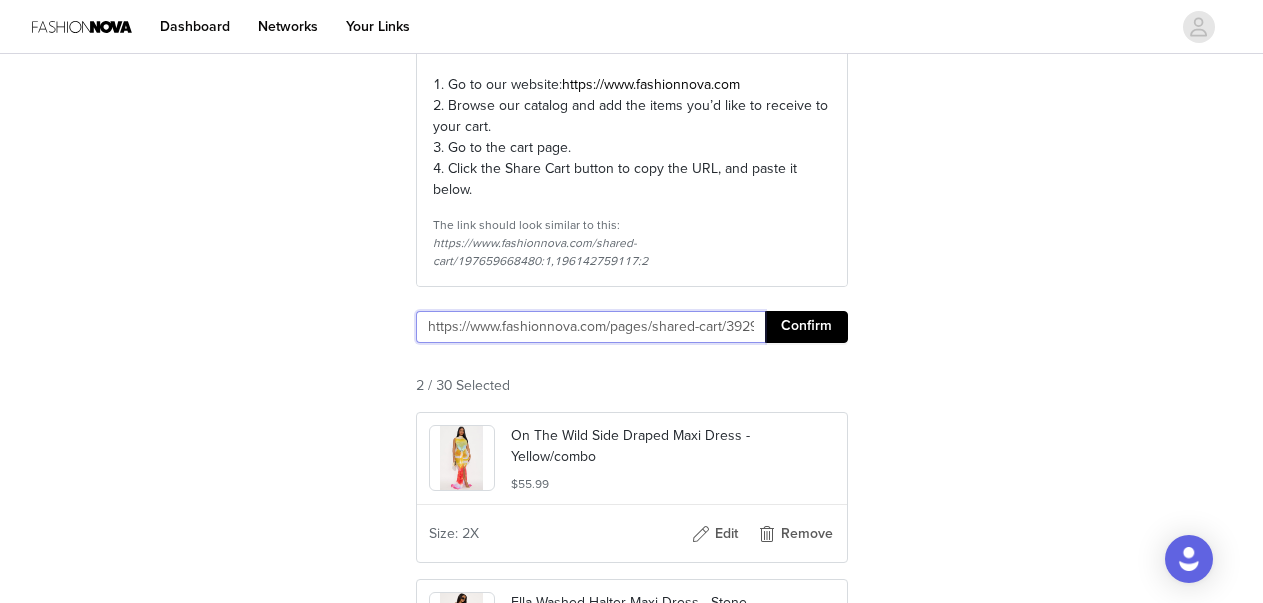 scroll, scrollTop: 550, scrollLeft: 0, axis: vertical 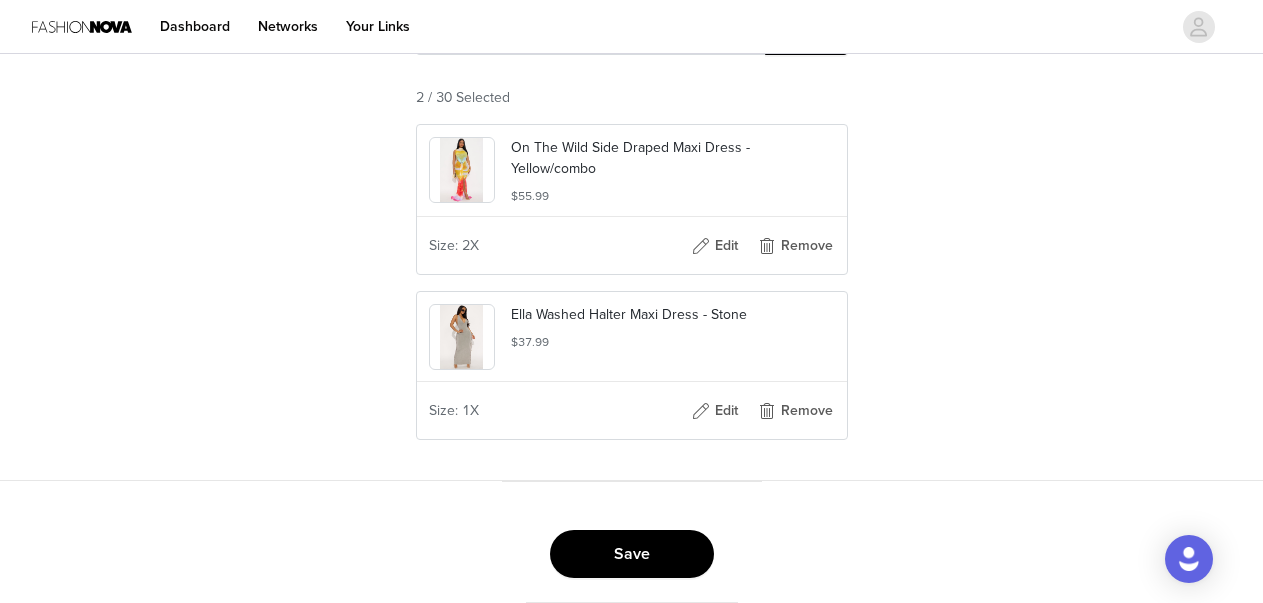 click on "Save" at bounding box center [632, 554] 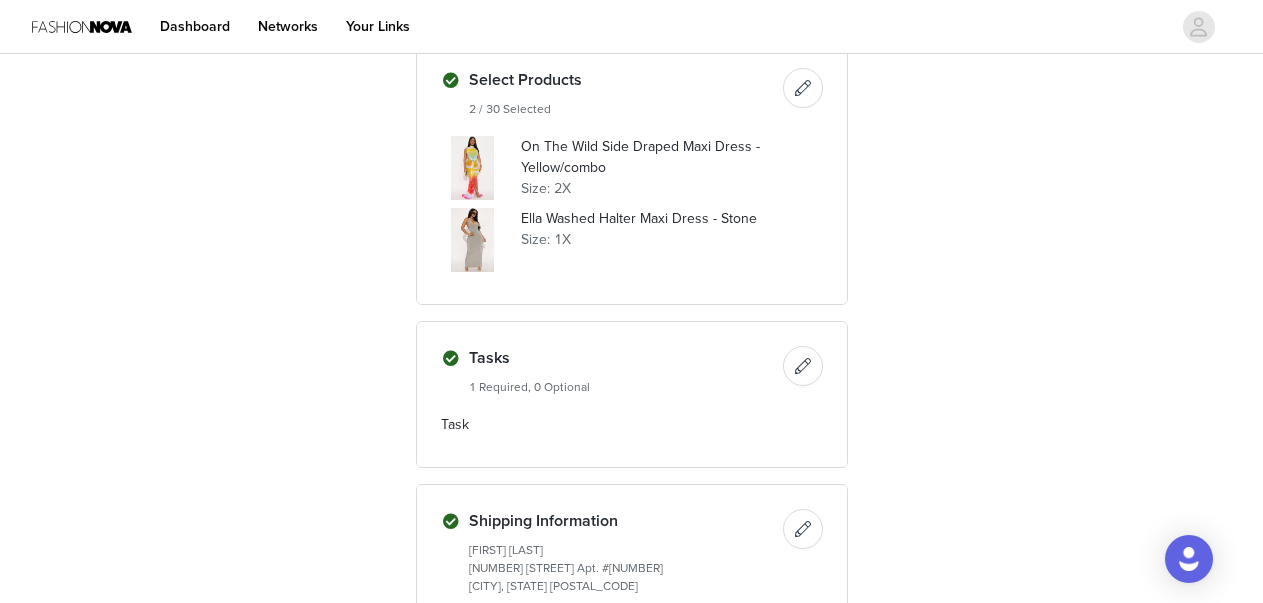 scroll, scrollTop: 102, scrollLeft: 0, axis: vertical 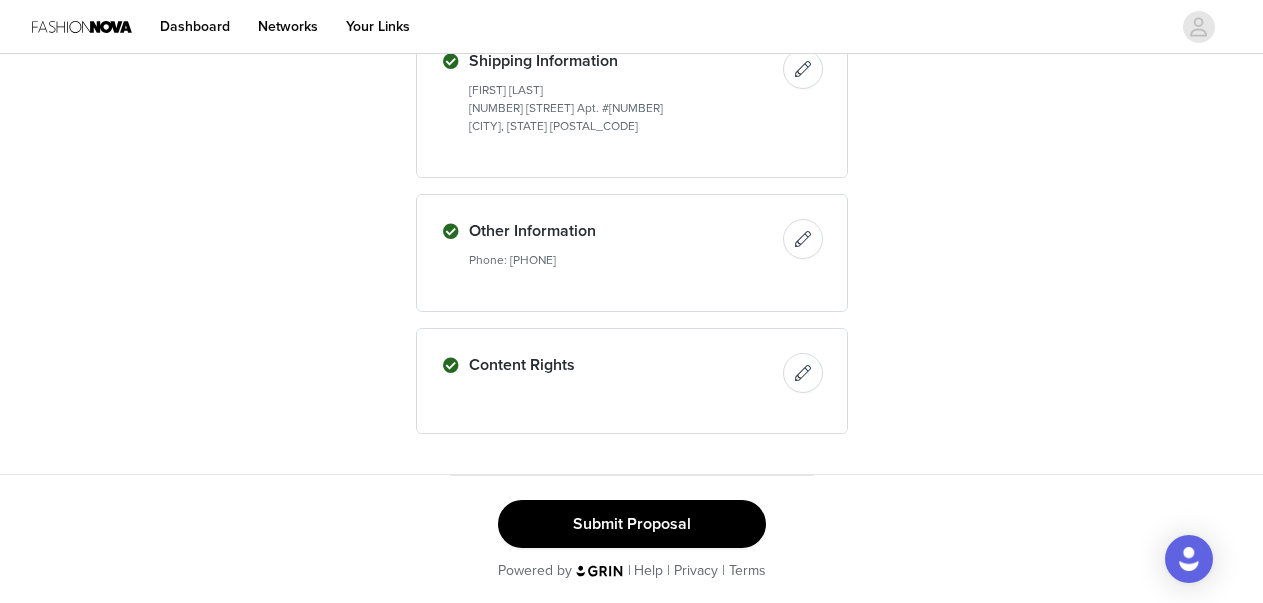 click on "Submit Proposal" at bounding box center (632, 524) 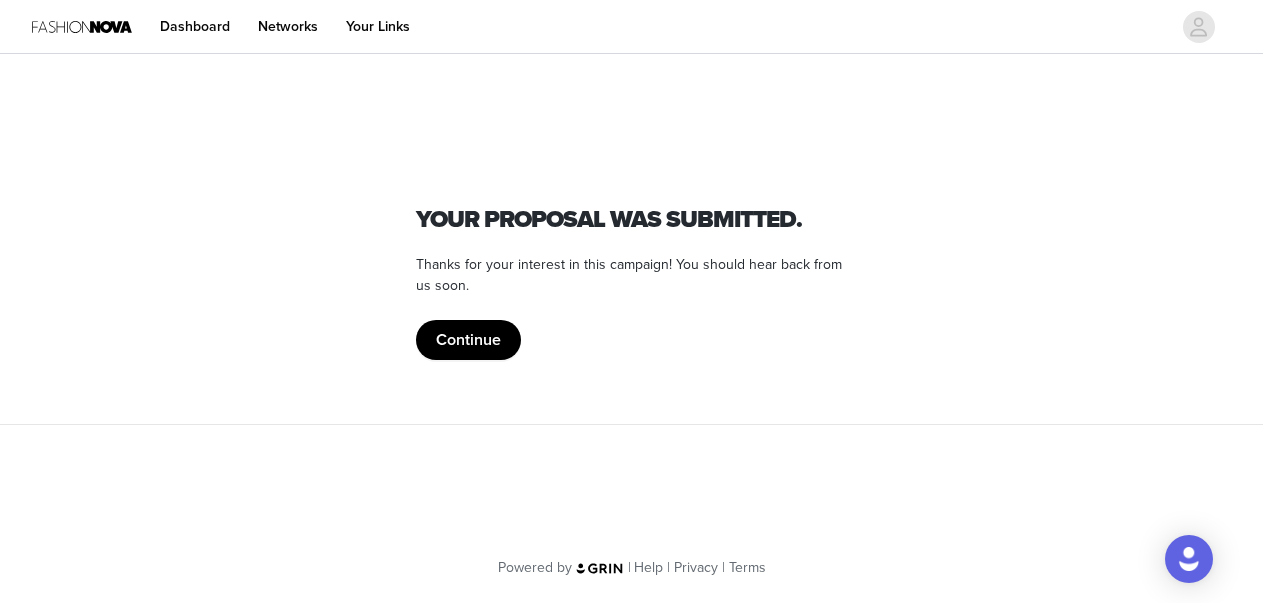 scroll, scrollTop: 0, scrollLeft: 0, axis: both 